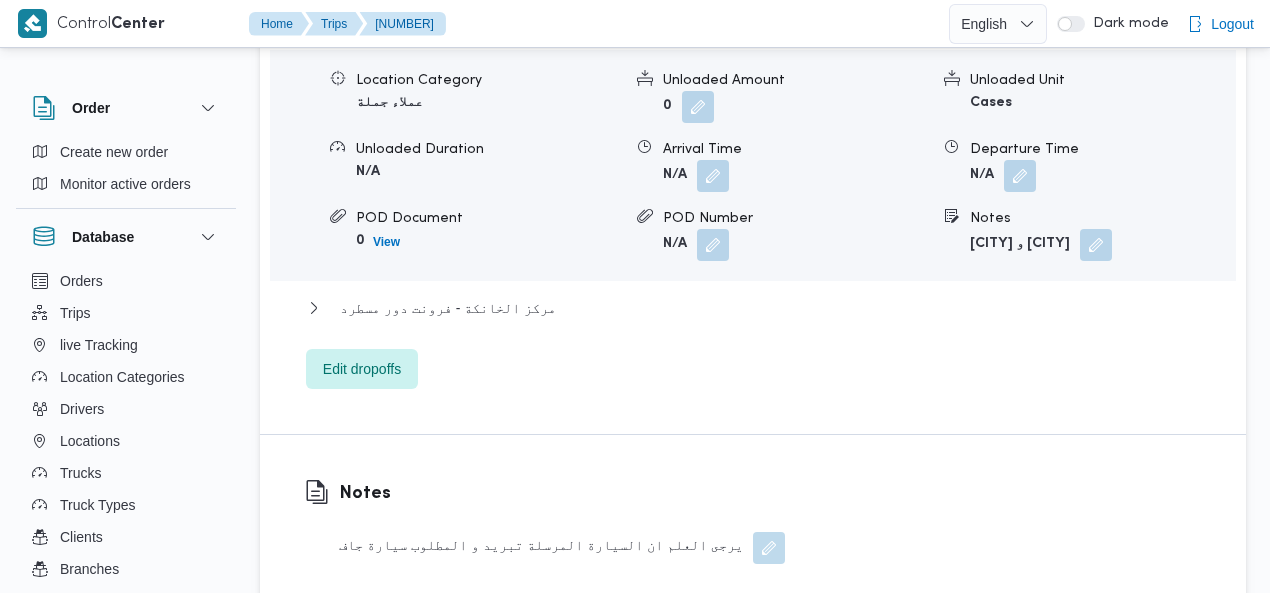 scroll, scrollTop: 1949, scrollLeft: 0, axis: vertical 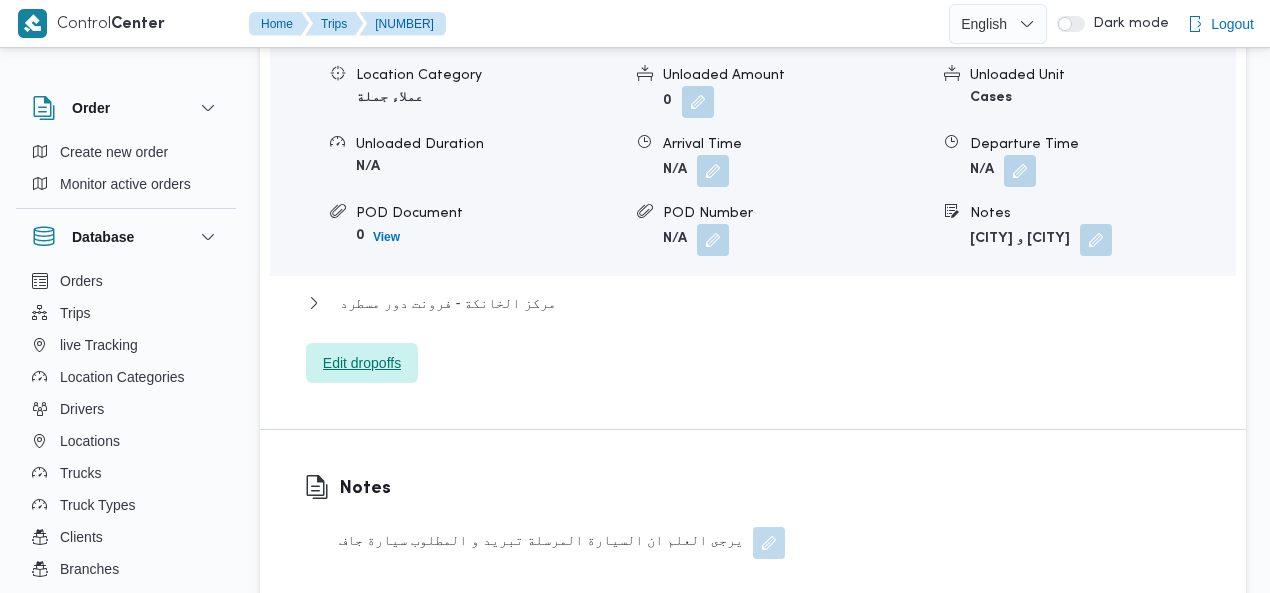 click on "Edit dropoffs" at bounding box center [362, 363] 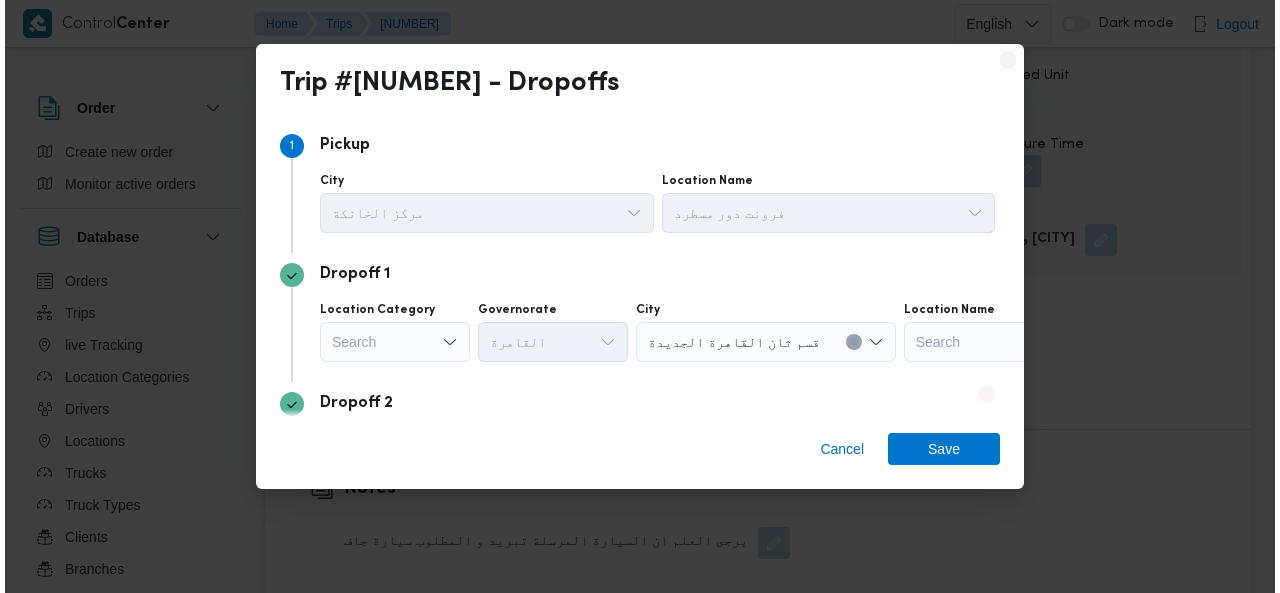scroll, scrollTop: 1925, scrollLeft: 0, axis: vertical 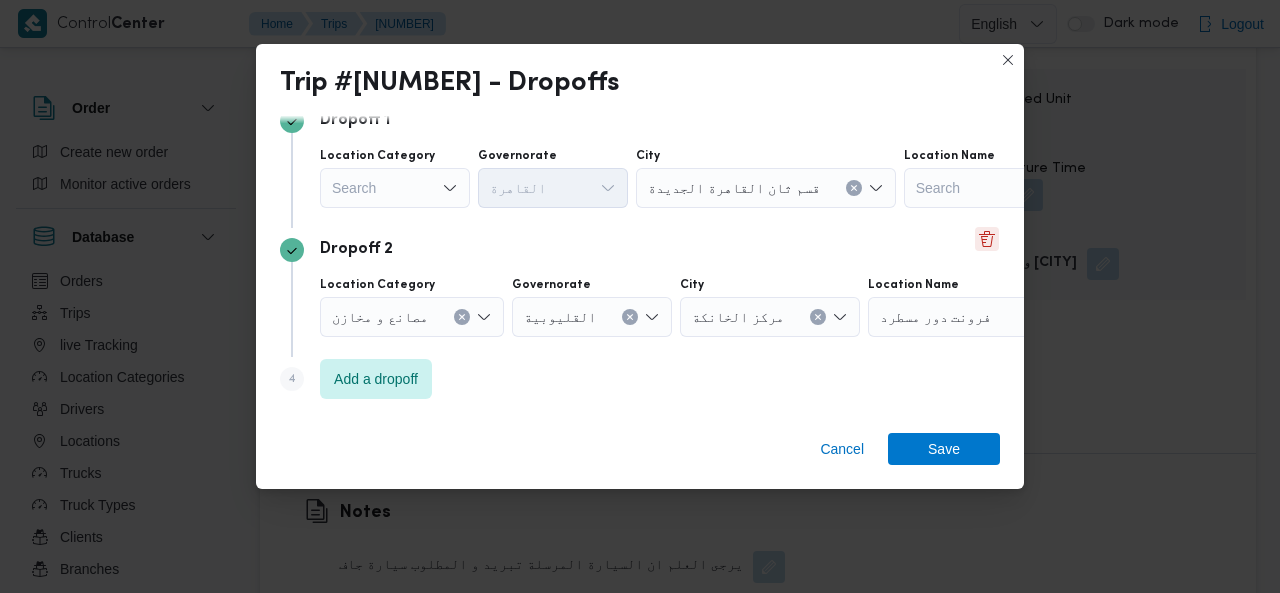 click at bounding box center (987, 239) 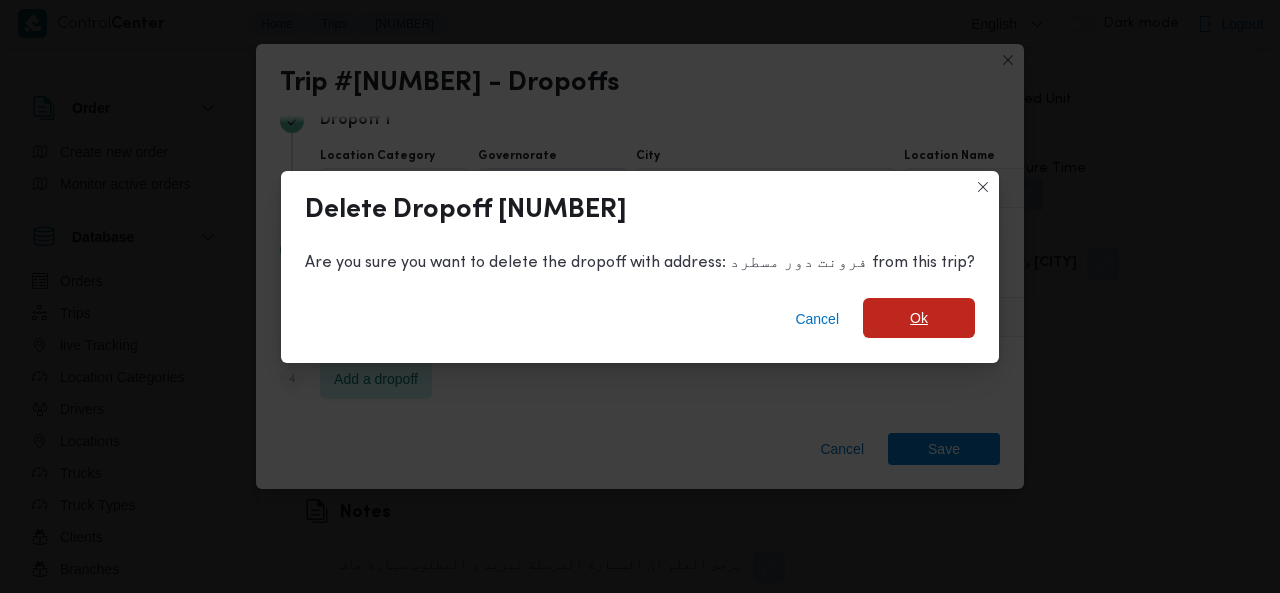 click on "Ok" at bounding box center [919, 318] 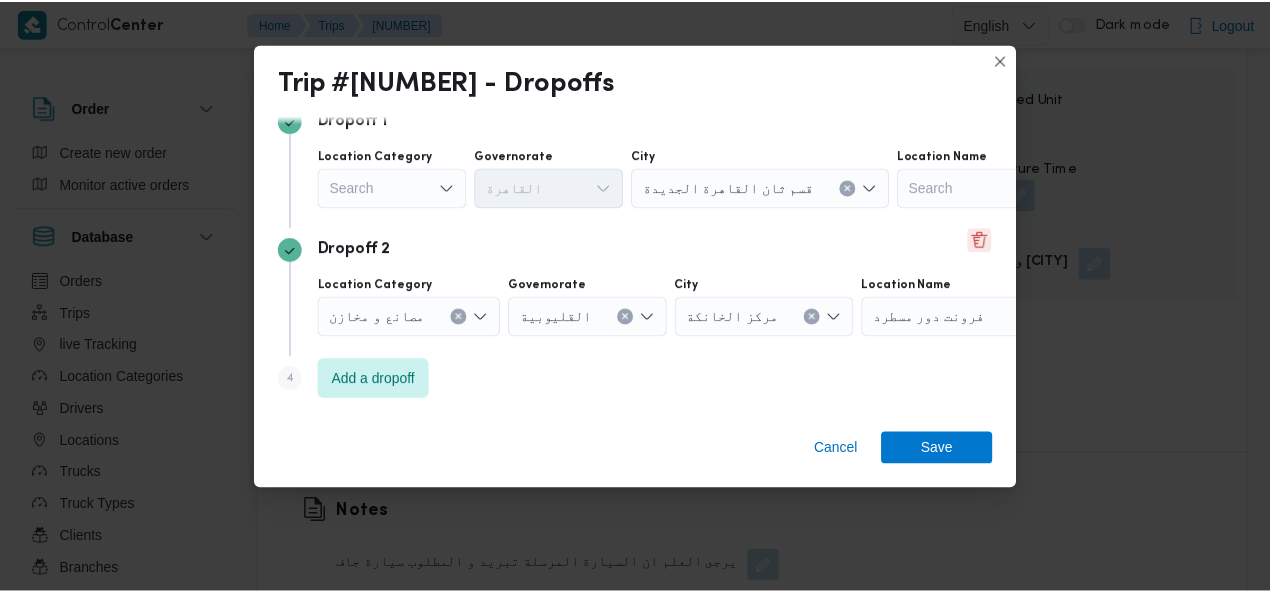 scroll, scrollTop: 1949, scrollLeft: 0, axis: vertical 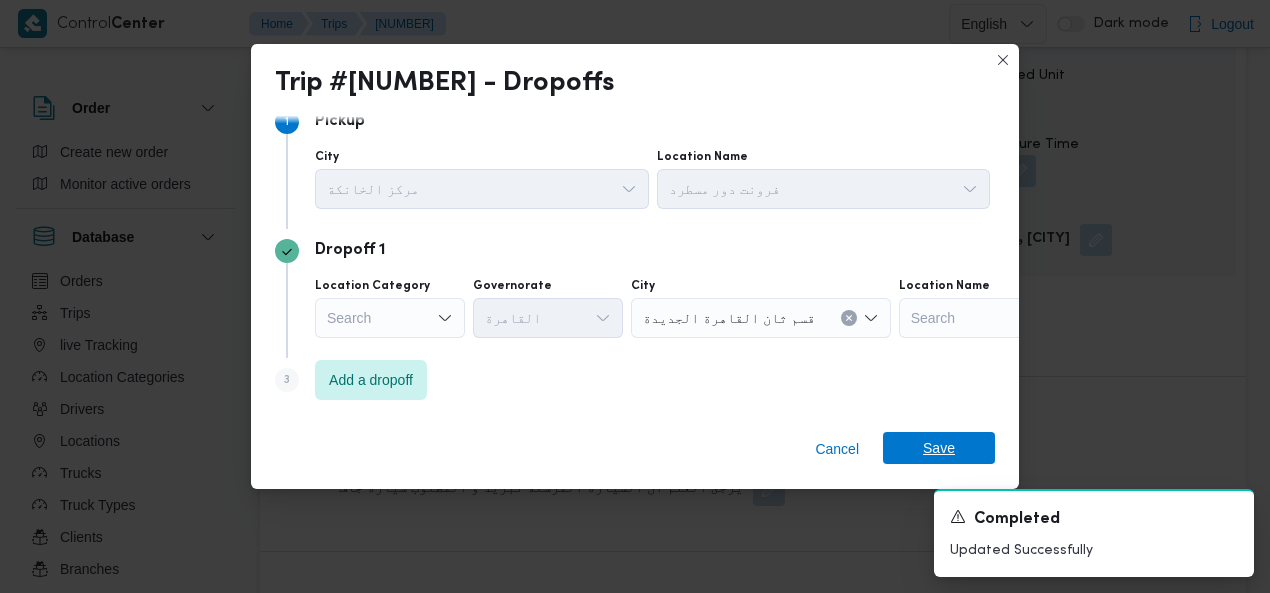 click on "Save" at bounding box center (939, 448) 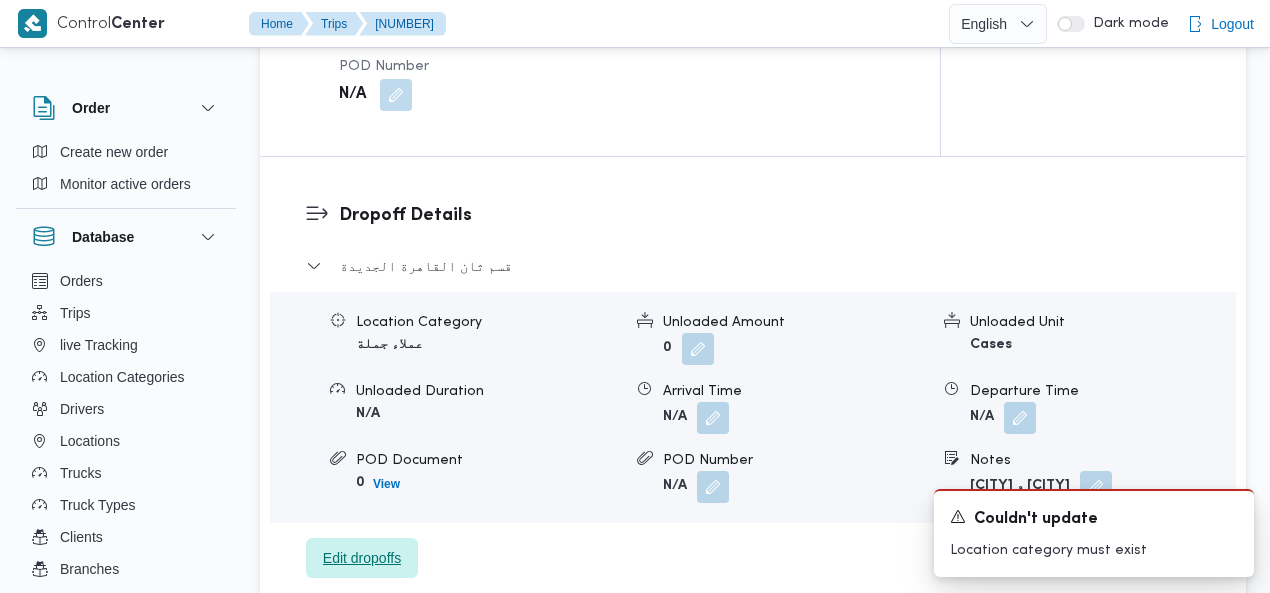 scroll, scrollTop: 1868, scrollLeft: 0, axis: vertical 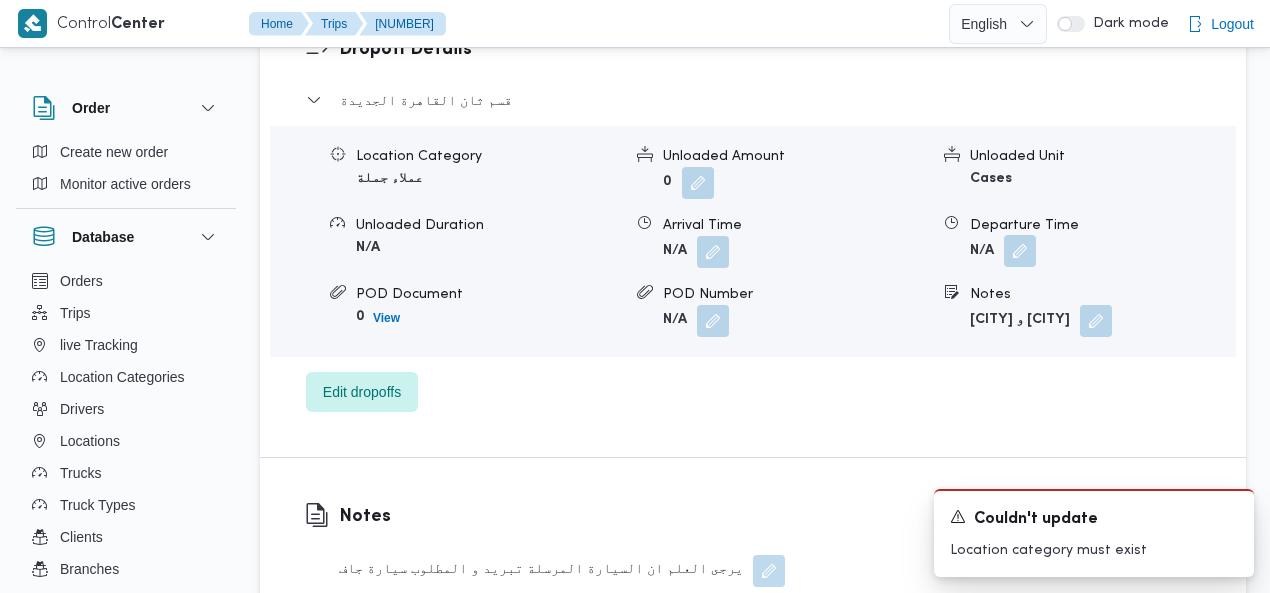 click at bounding box center [1020, 251] 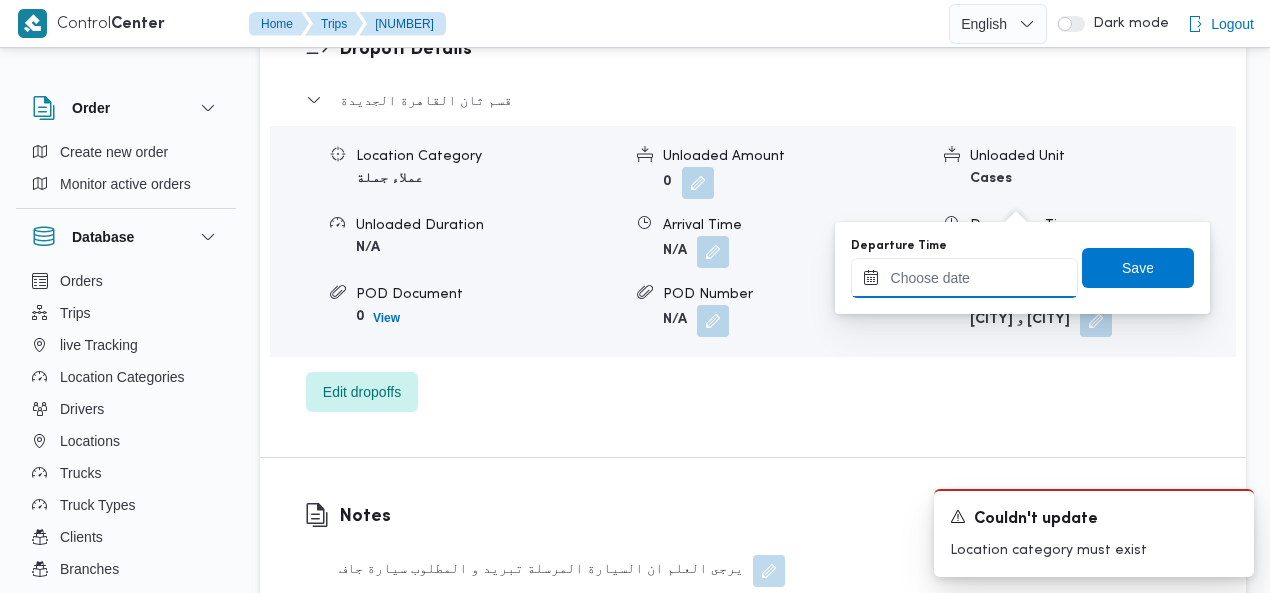 click on "Departure Time" at bounding box center (964, 278) 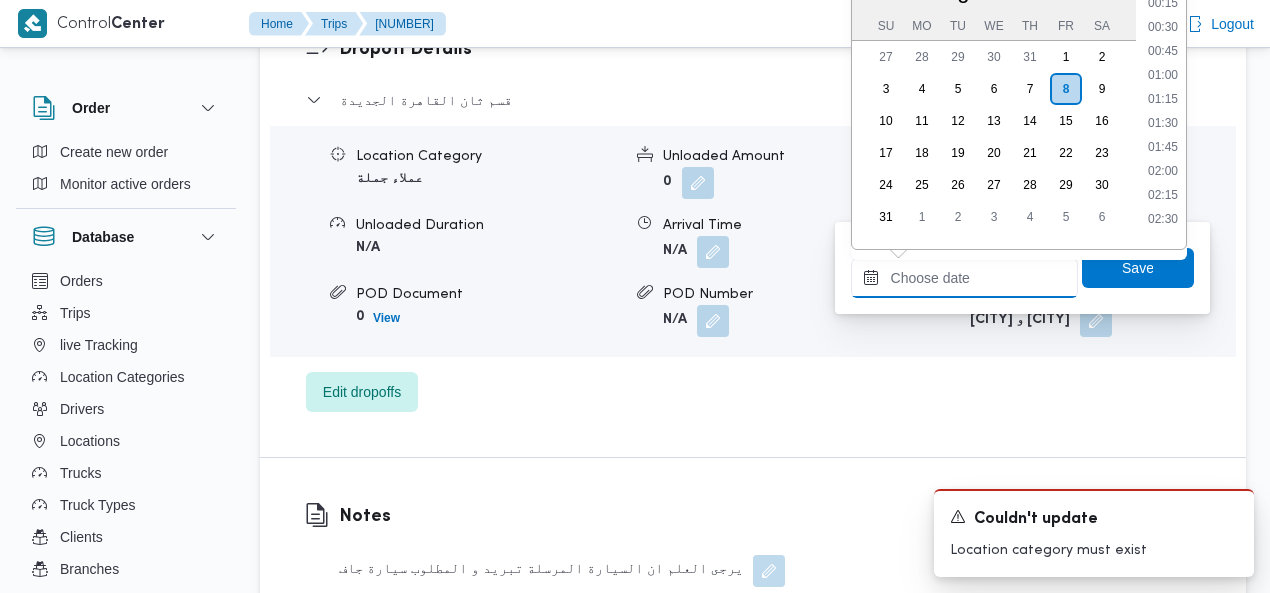 scroll, scrollTop: 2040, scrollLeft: 0, axis: vertical 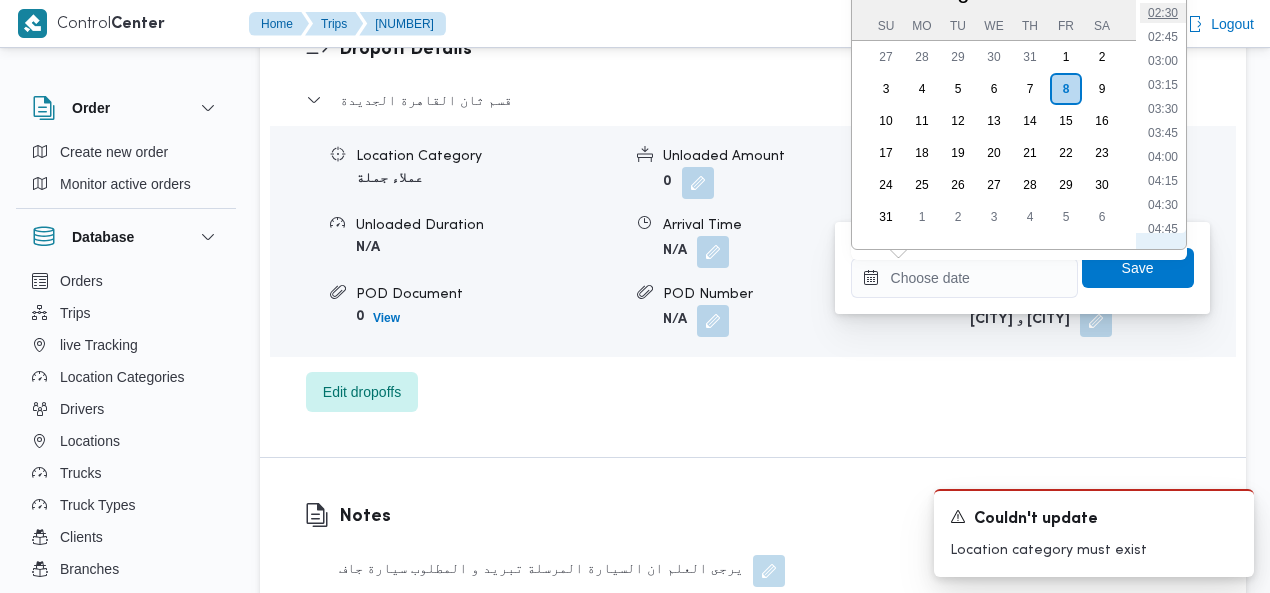 click on "02:30" at bounding box center (1163, 13) 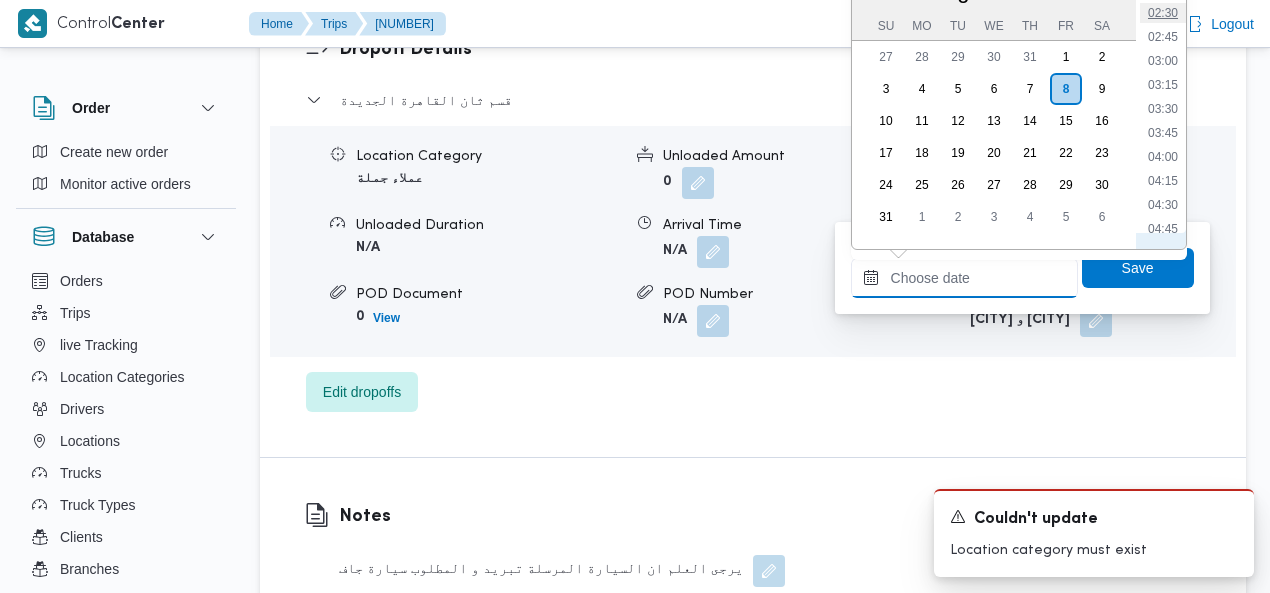 type on "08/08/2025 02:30" 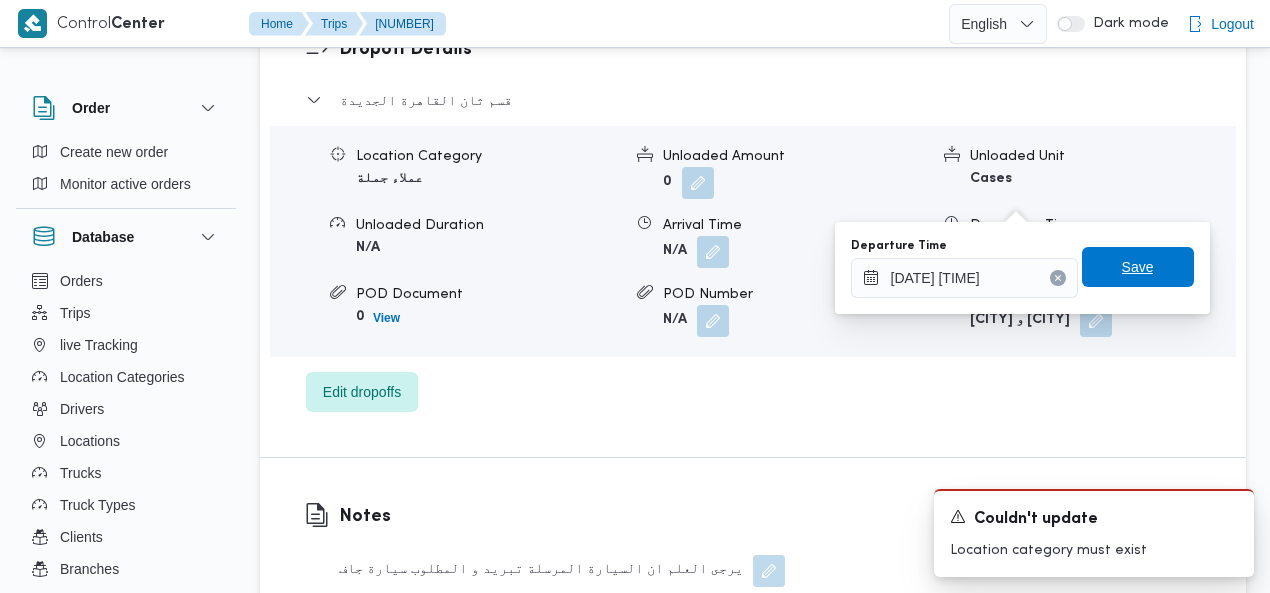 click on "Save" at bounding box center [1138, 267] 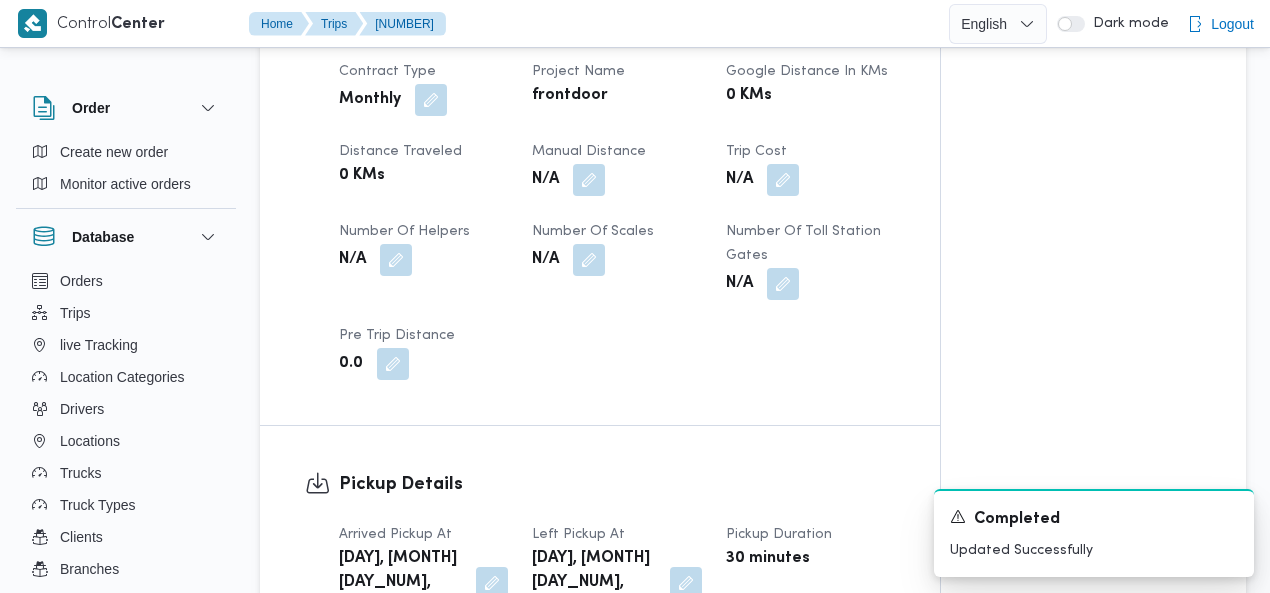scroll, scrollTop: 952, scrollLeft: 0, axis: vertical 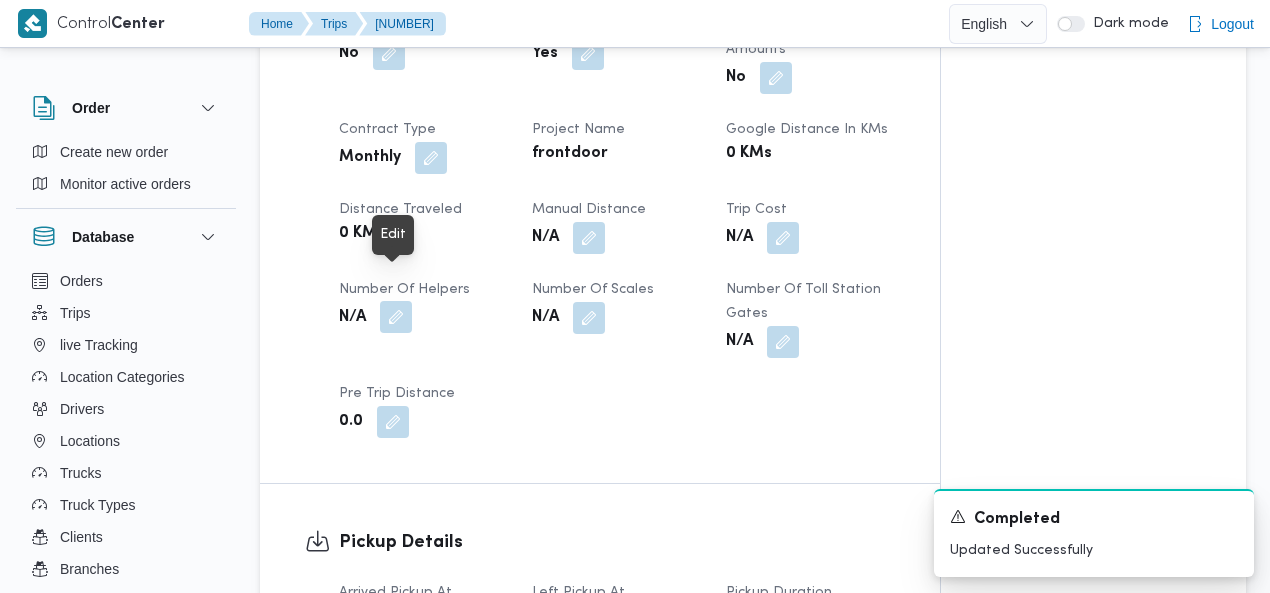 click at bounding box center (396, 317) 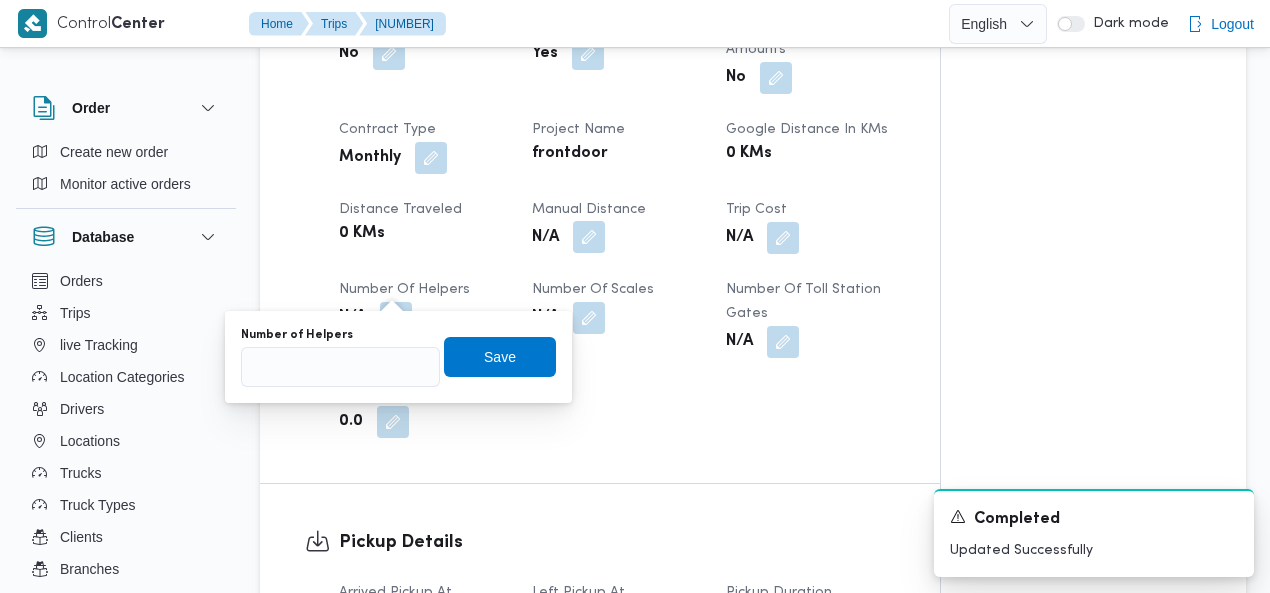 click at bounding box center (589, 237) 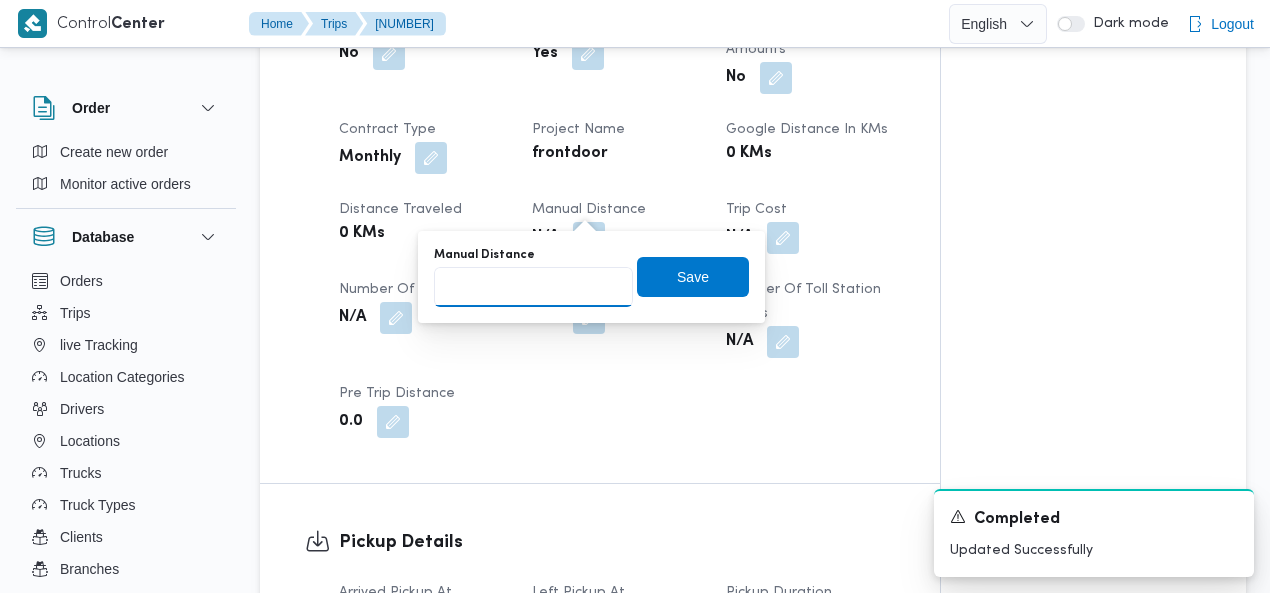 click on "Manual Distance" at bounding box center [533, 287] 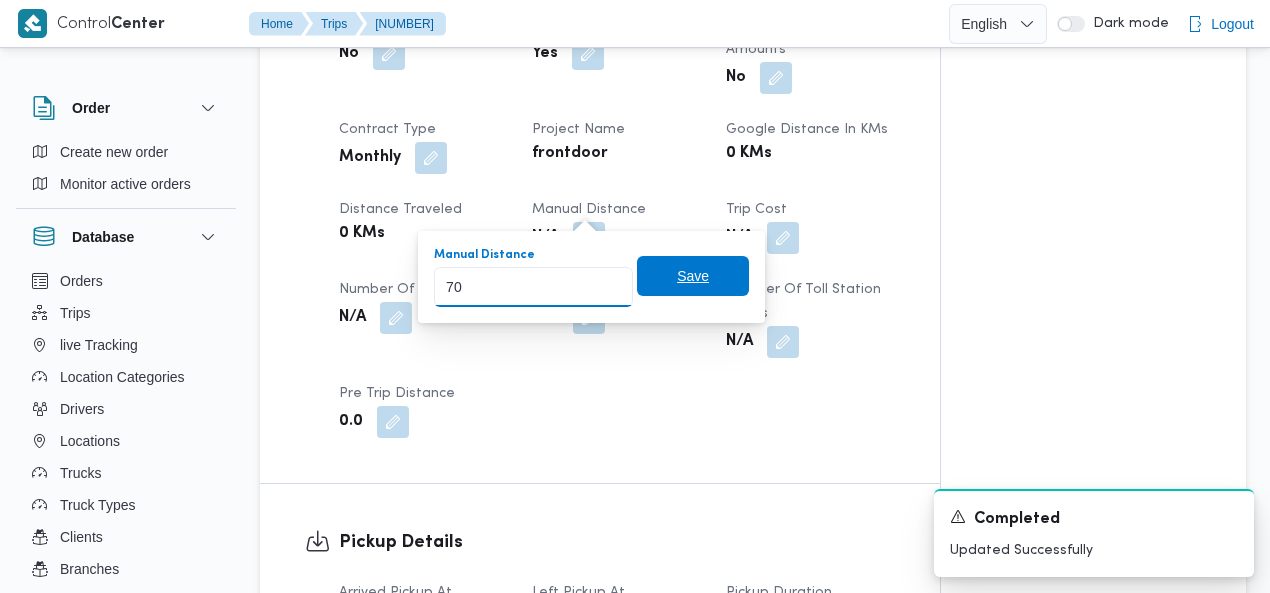 type on "70" 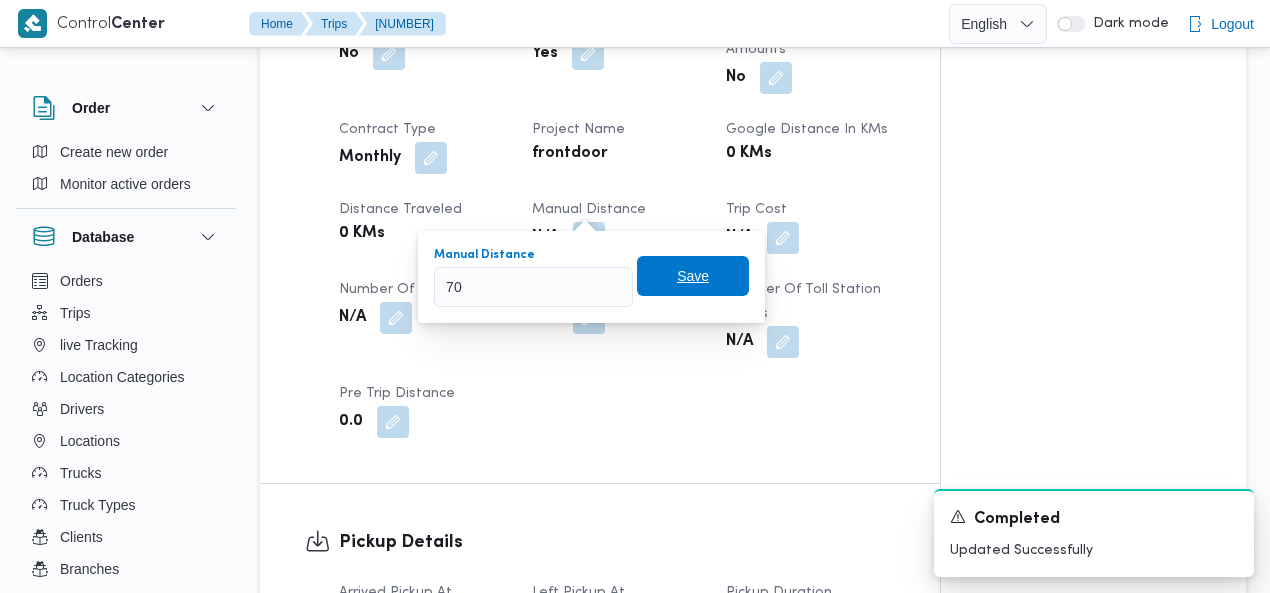 click on "Save" at bounding box center (693, 276) 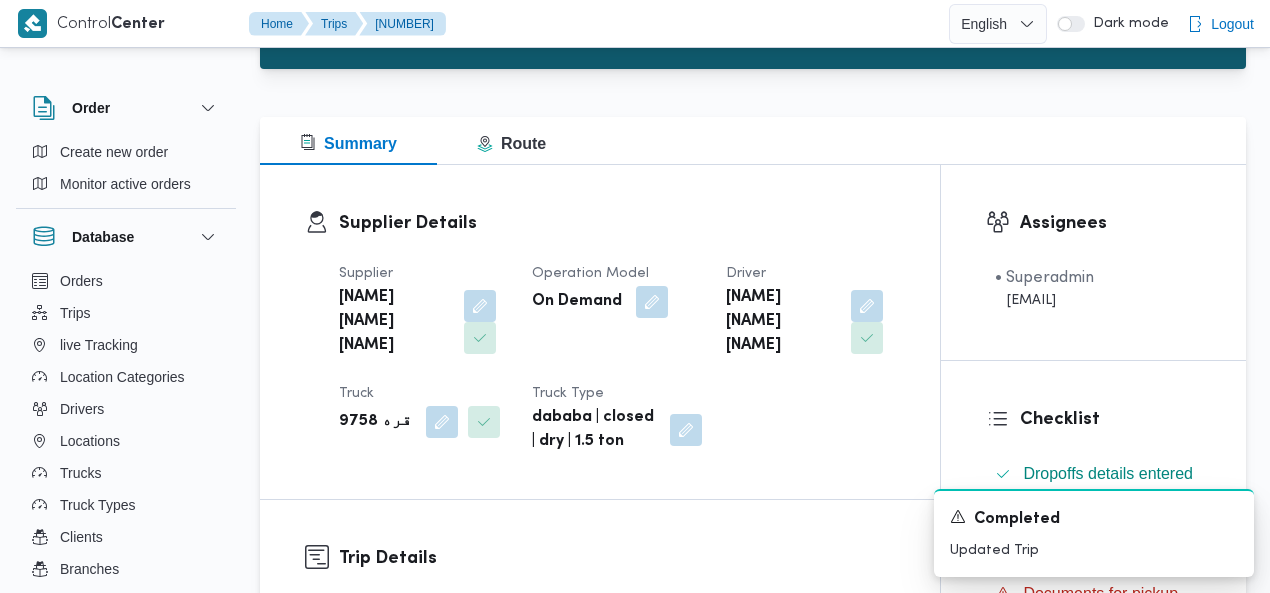 scroll, scrollTop: 0, scrollLeft: 0, axis: both 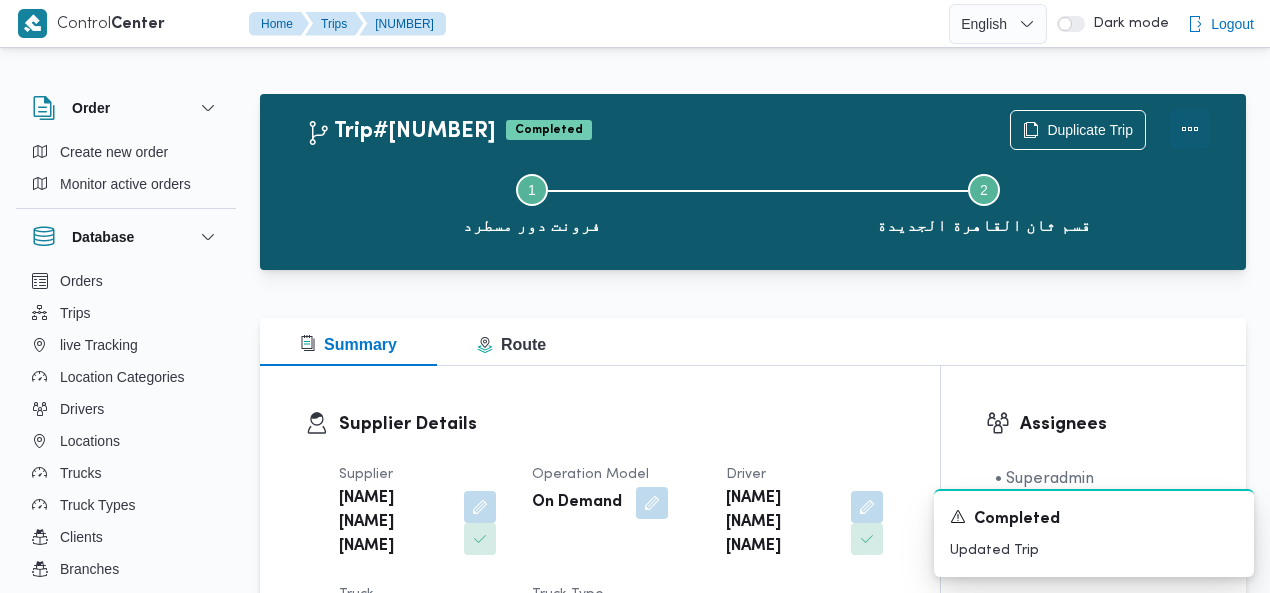 click at bounding box center [1190, 129] 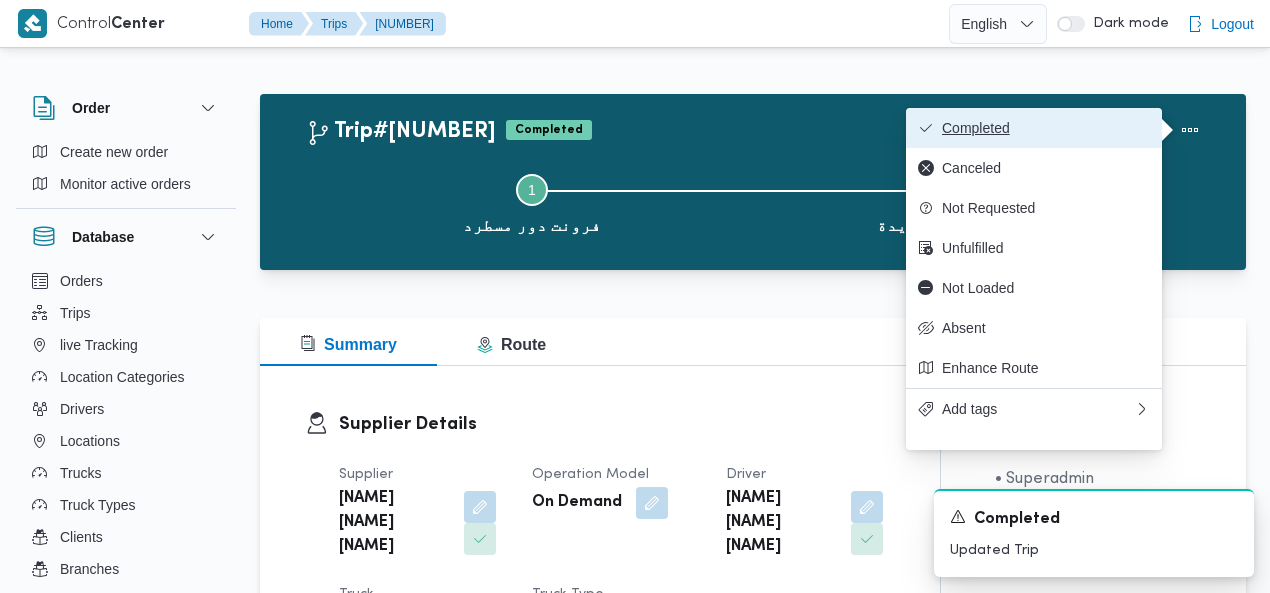 click on "Completed" at bounding box center [1046, 128] 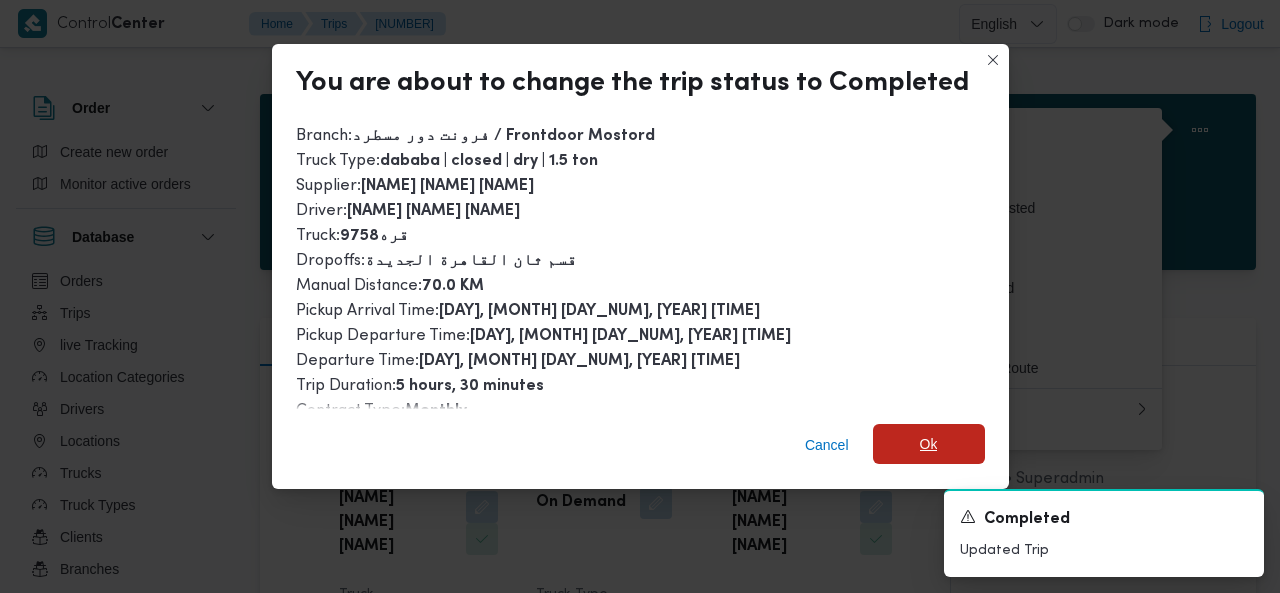 click on "Ok" at bounding box center (929, 444) 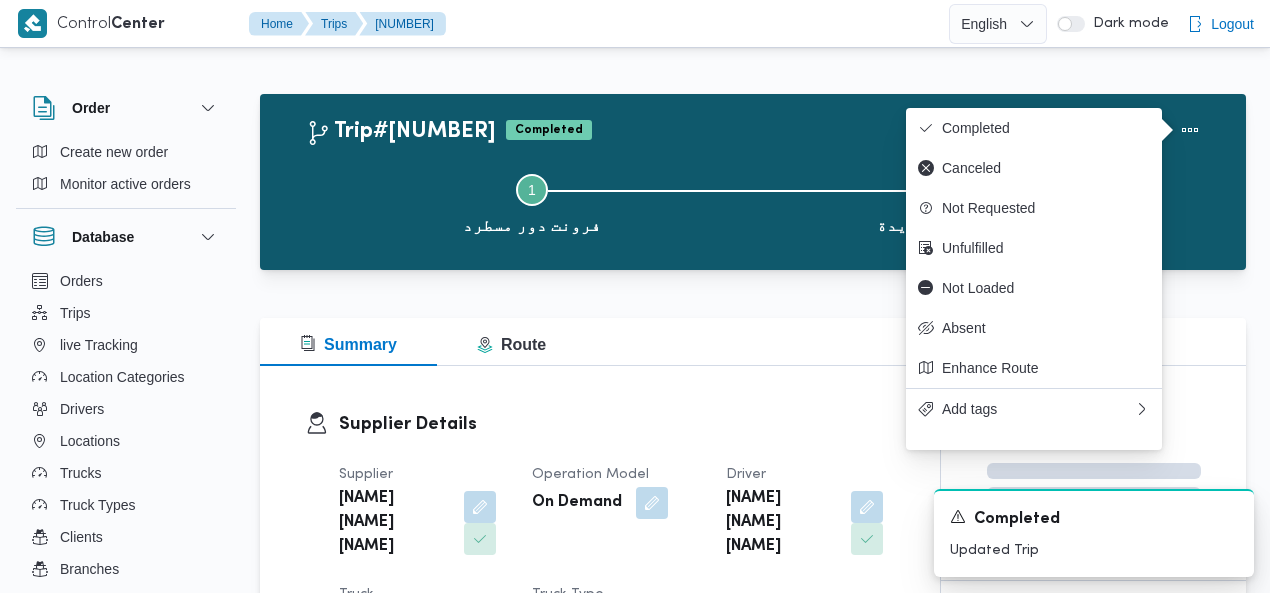 click on "Trip# 329885 Completed Duplicate Trip" at bounding box center [758, 130] 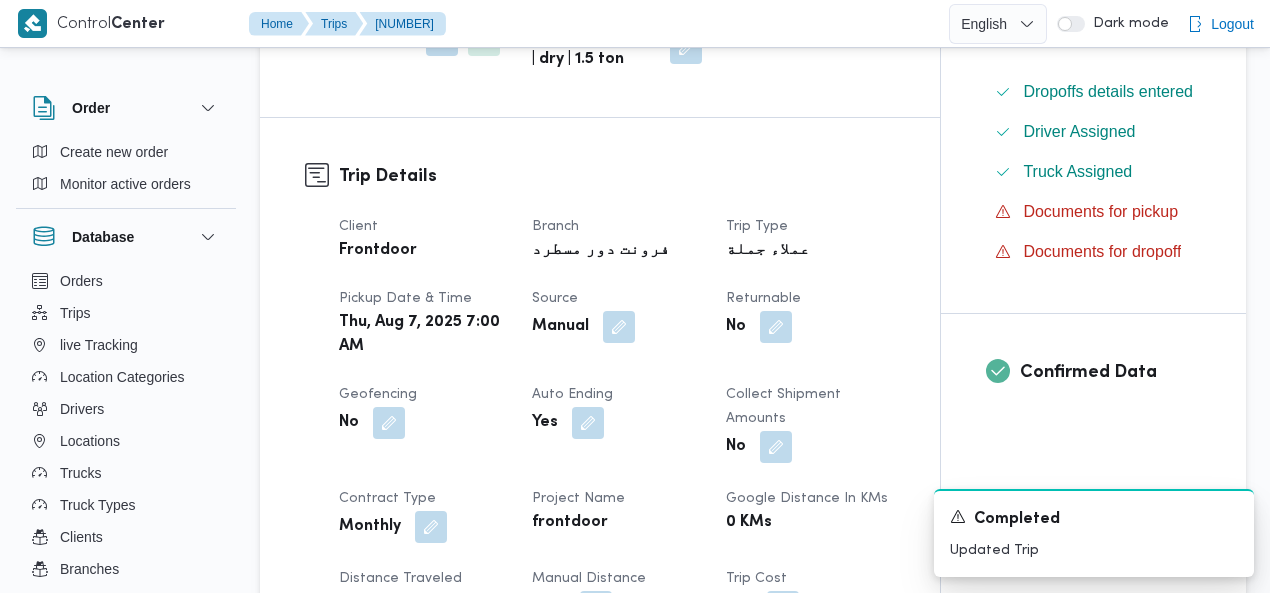scroll, scrollTop: 285, scrollLeft: 0, axis: vertical 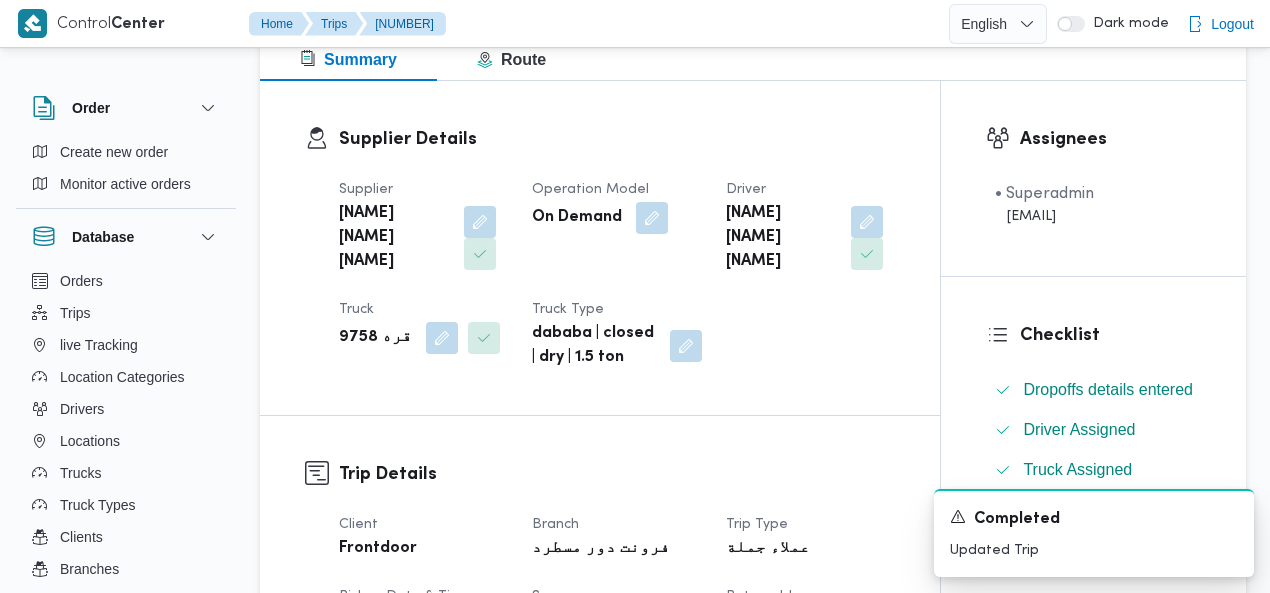 click on "Supplier Details" at bounding box center (617, 139) 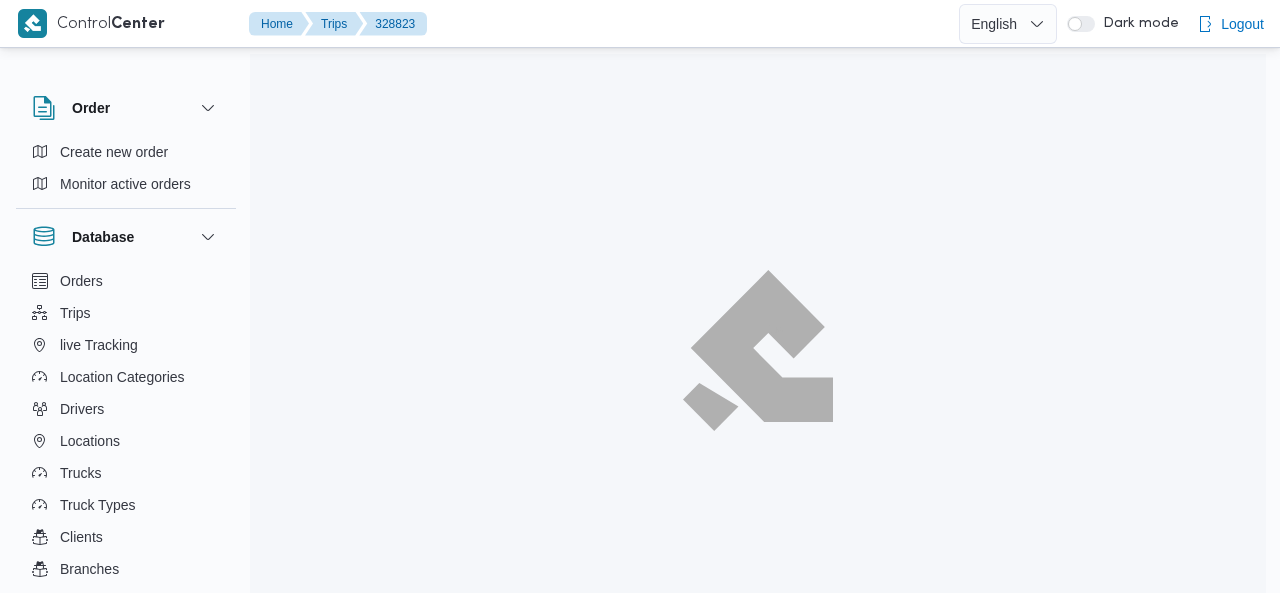 scroll, scrollTop: 0, scrollLeft: 0, axis: both 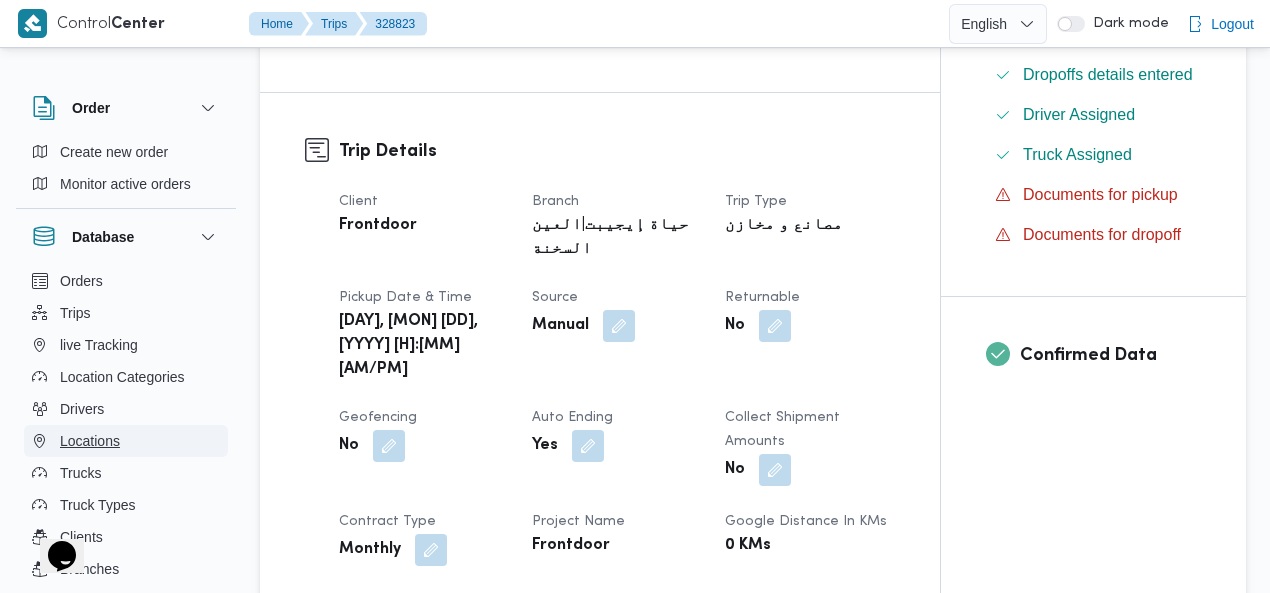 click on "Locations" at bounding box center [90, 441] 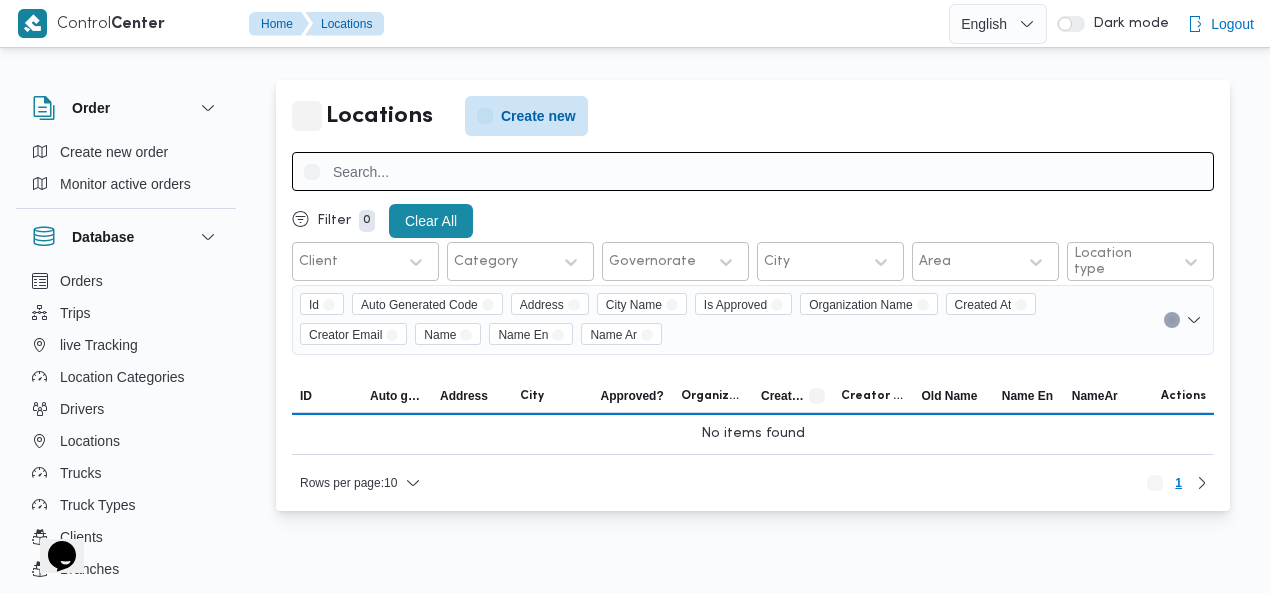 scroll, scrollTop: 0, scrollLeft: 0, axis: both 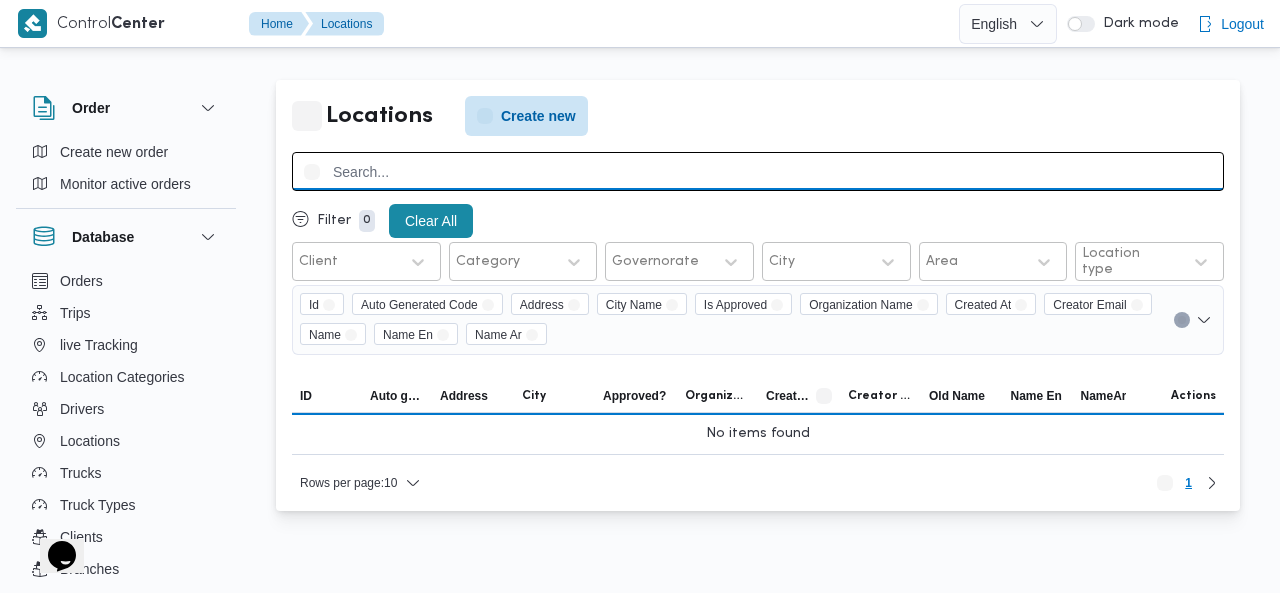 click at bounding box center [758, 171] 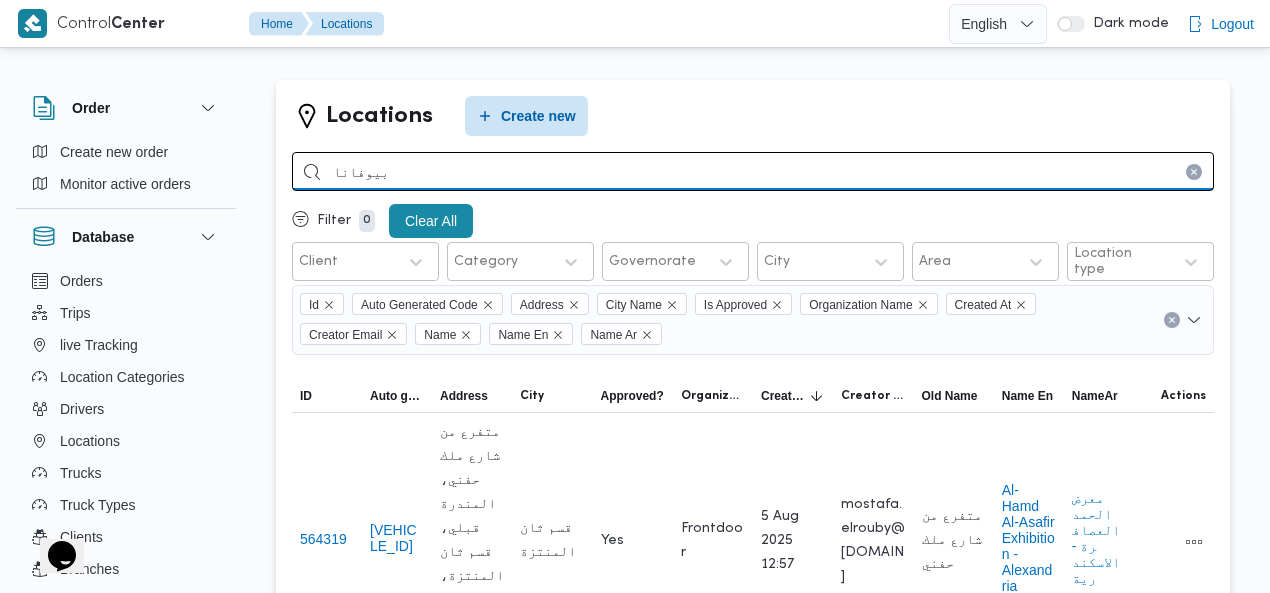 type on "بيوفانا" 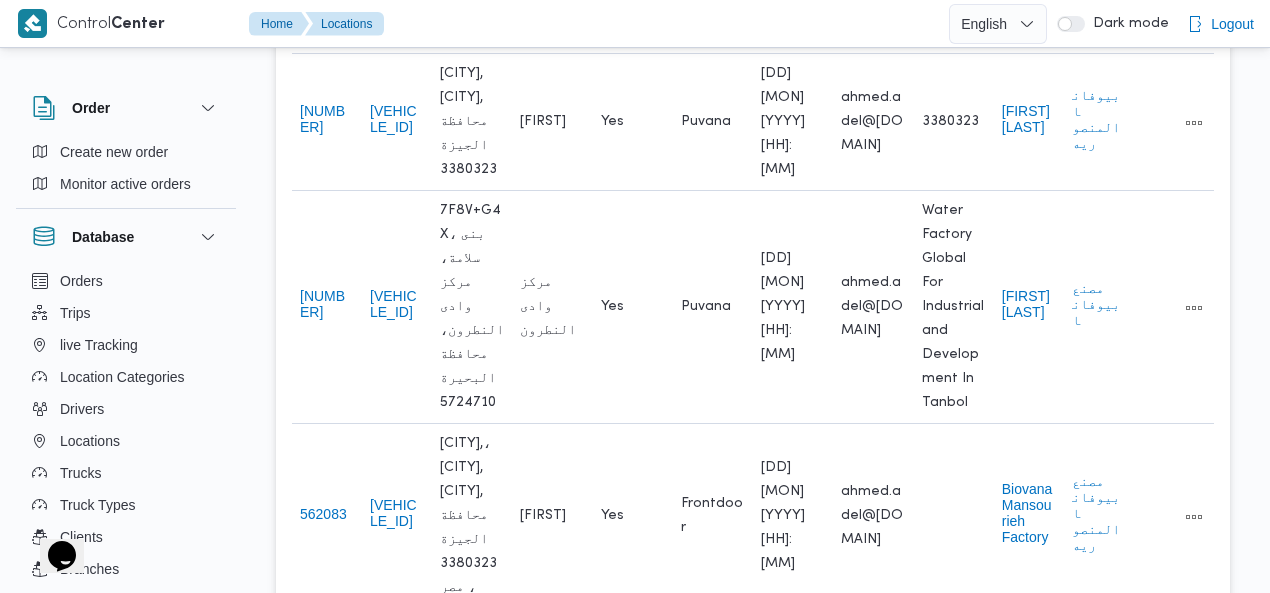 scroll, scrollTop: 945, scrollLeft: 0, axis: vertical 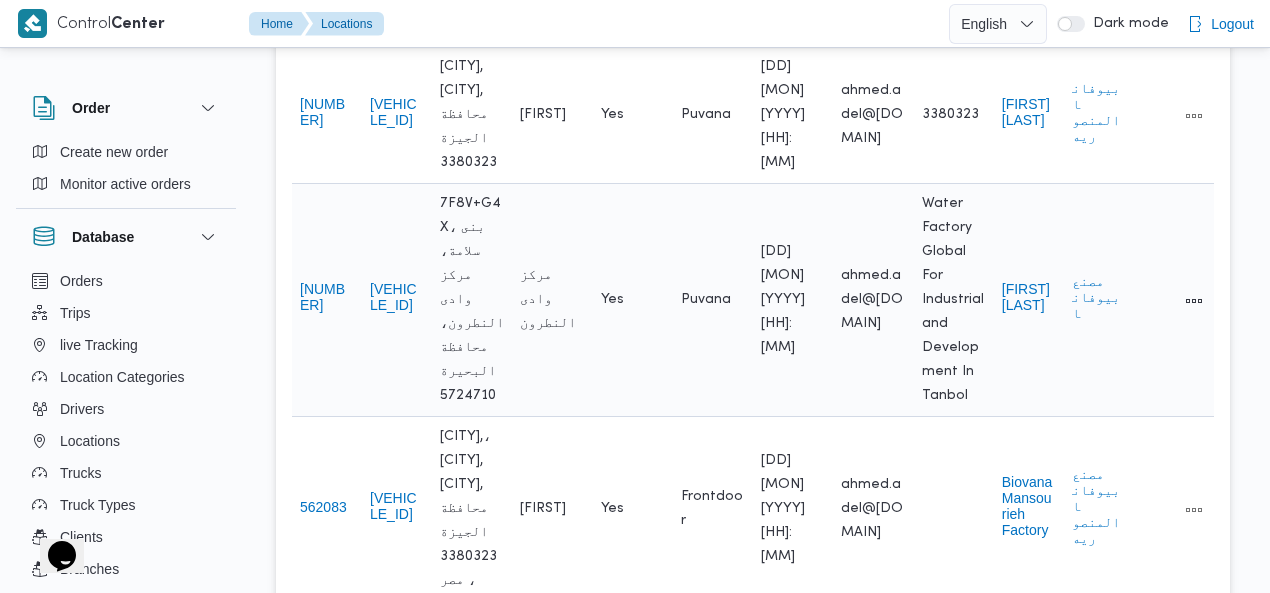 click on "7F8V+G4X، بنى سلامة، مركز وادى النطرون، محافظة البحيرة 5724710" at bounding box center (472, 300) 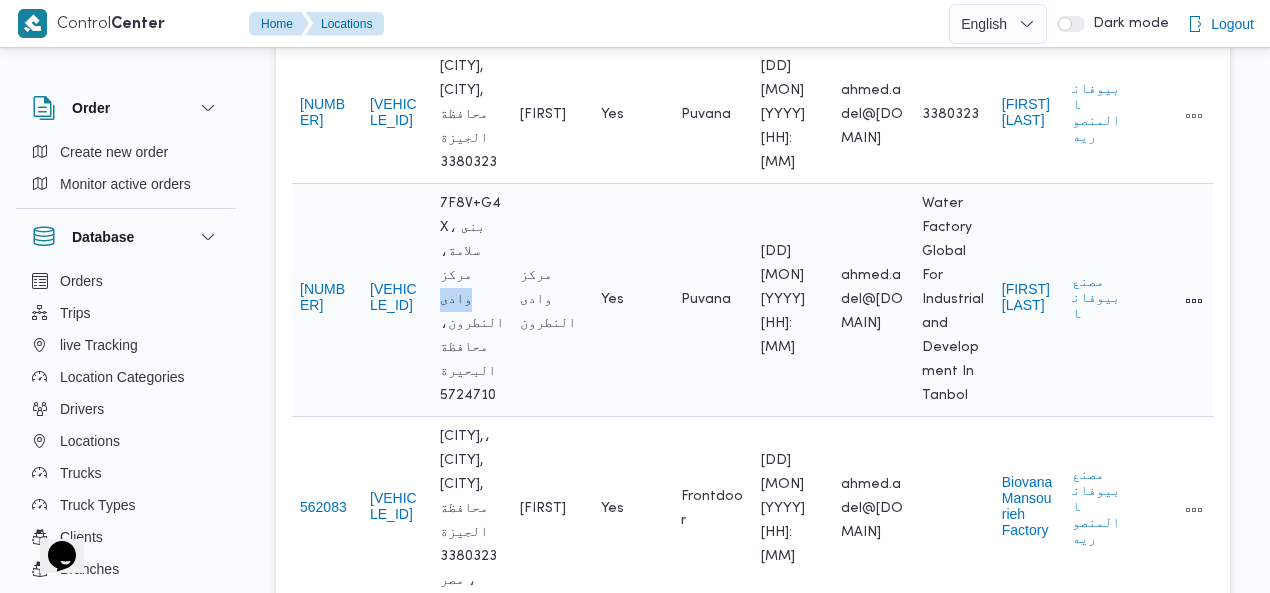 click on "7F8V+G4X، بنى سلامة، مركز وادى النطرون، محافظة البحيرة 5724710" at bounding box center [472, 300] 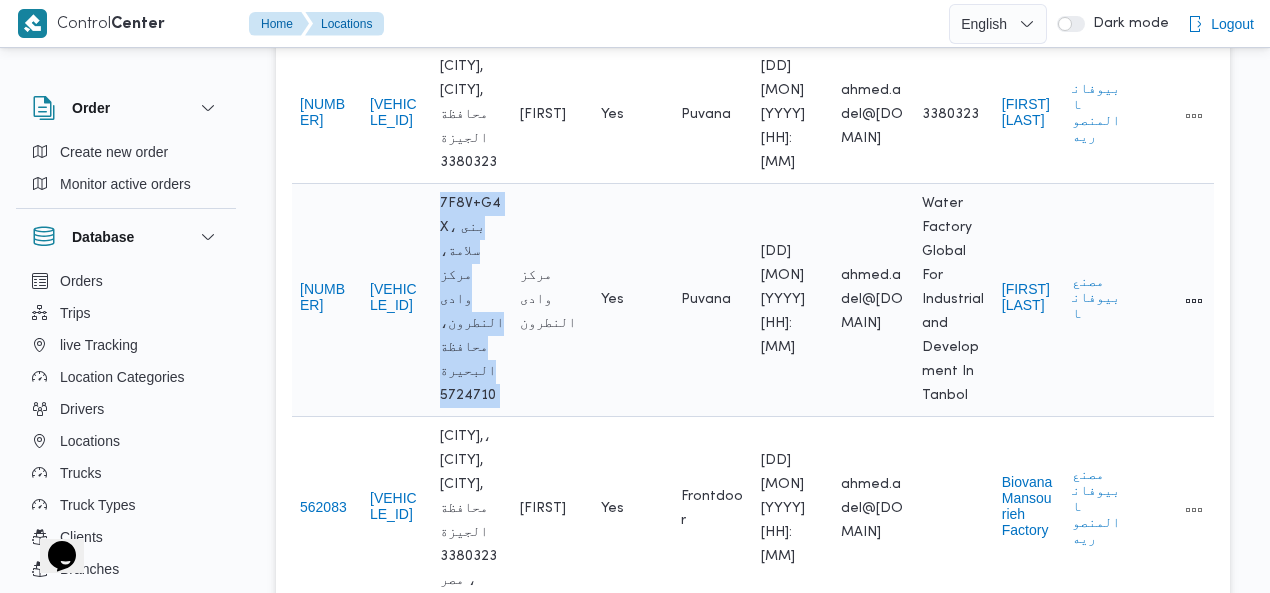 click on "7F8V+G4X، بنى سلامة، مركز وادى النطرون، محافظة البحيرة 5724710" at bounding box center [472, 300] 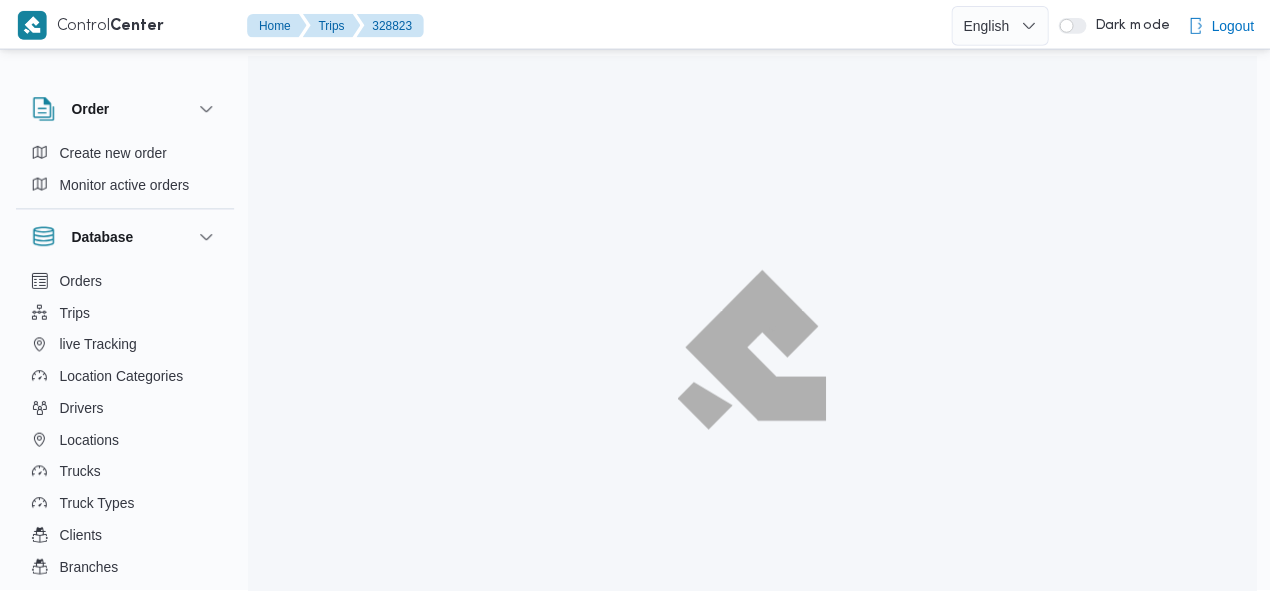 scroll, scrollTop: 0, scrollLeft: 0, axis: both 